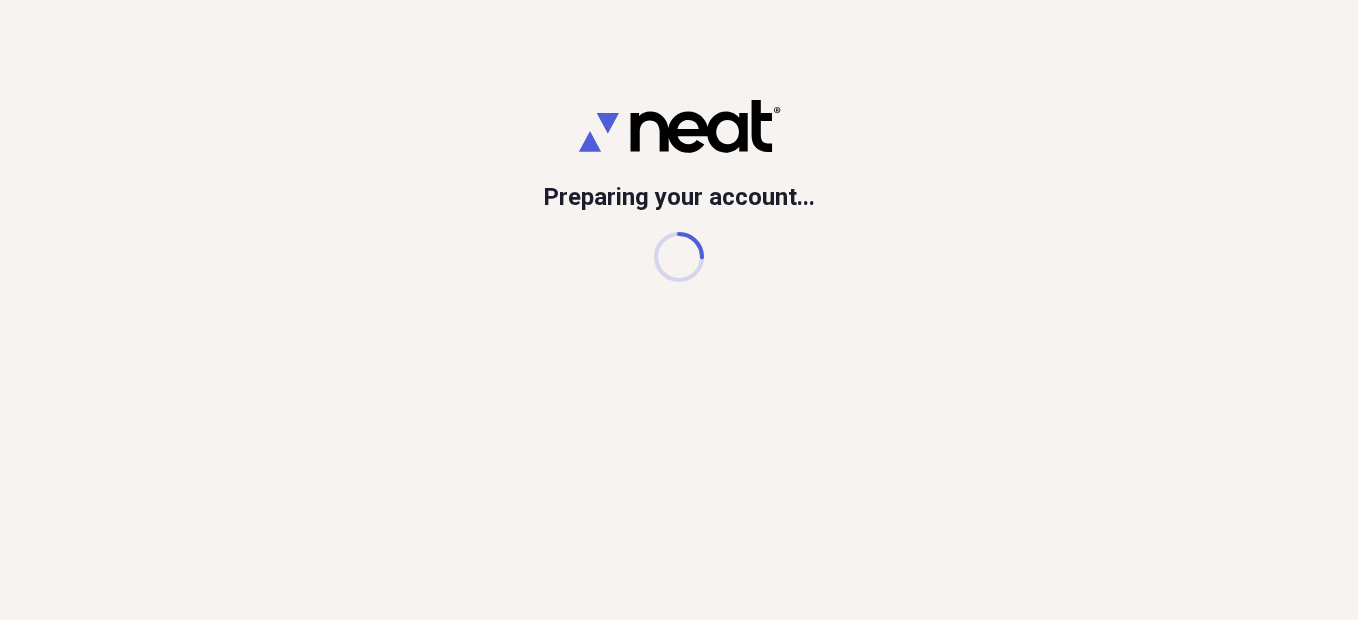 scroll, scrollTop: 0, scrollLeft: 0, axis: both 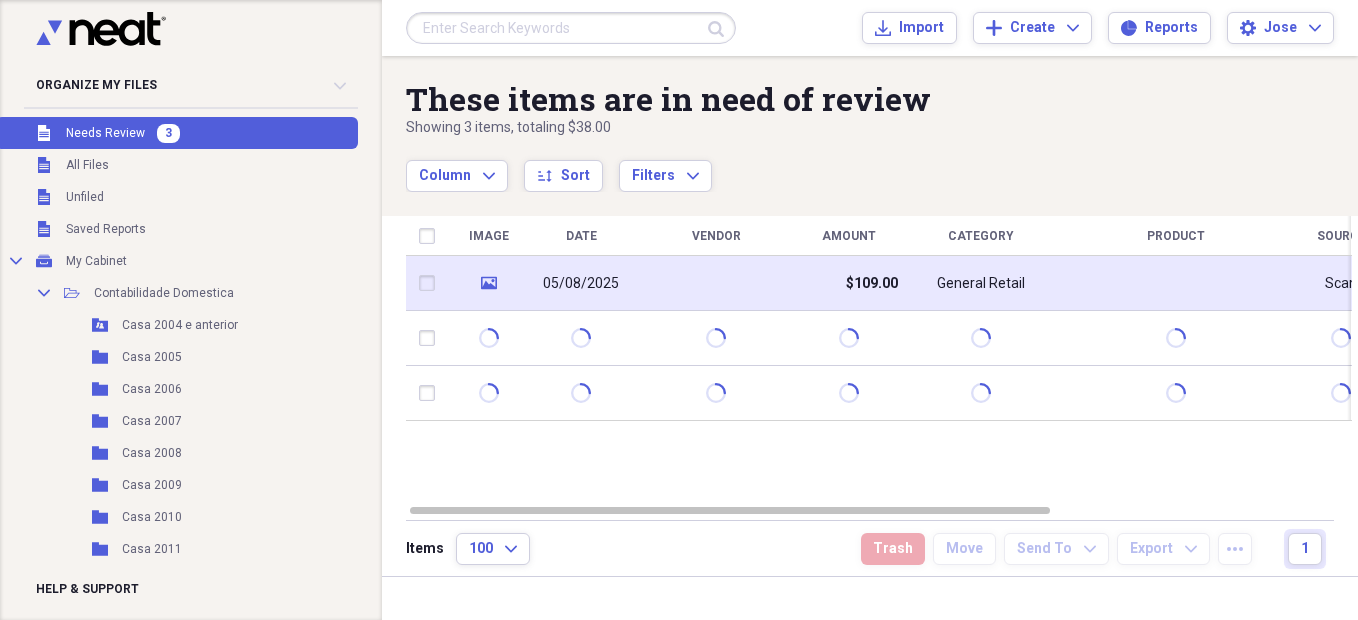 click at bounding box center (716, 283) 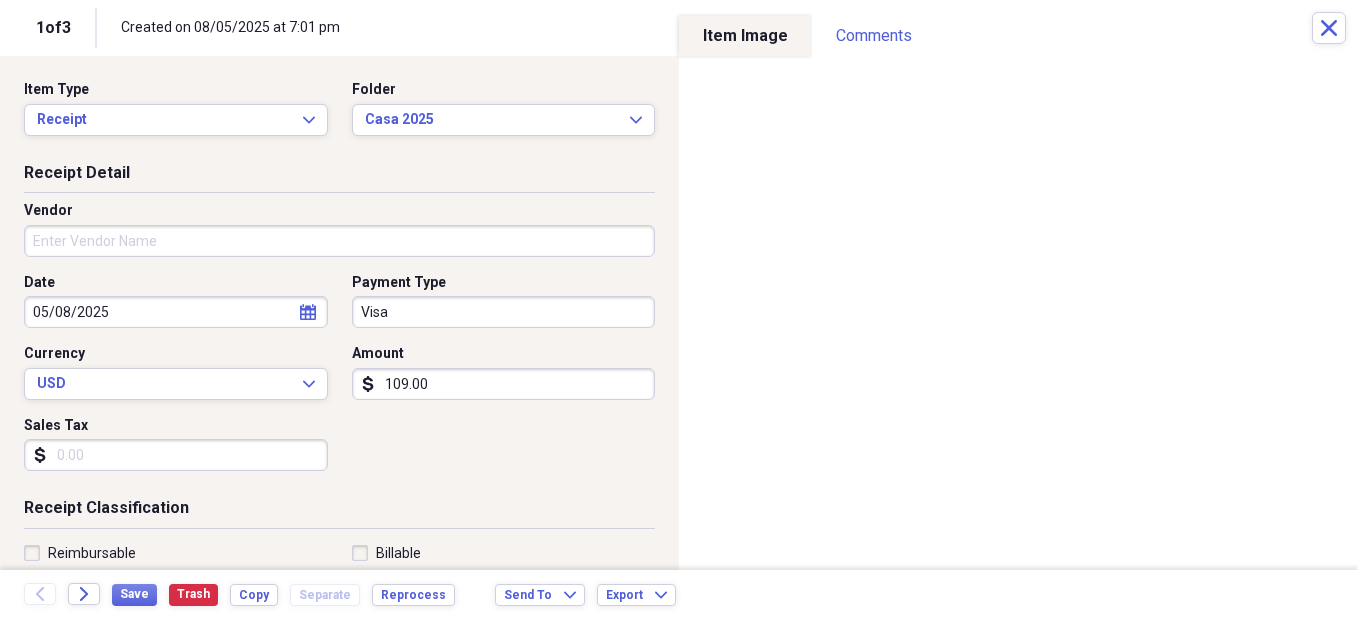 click on "Vendor" at bounding box center (339, 241) 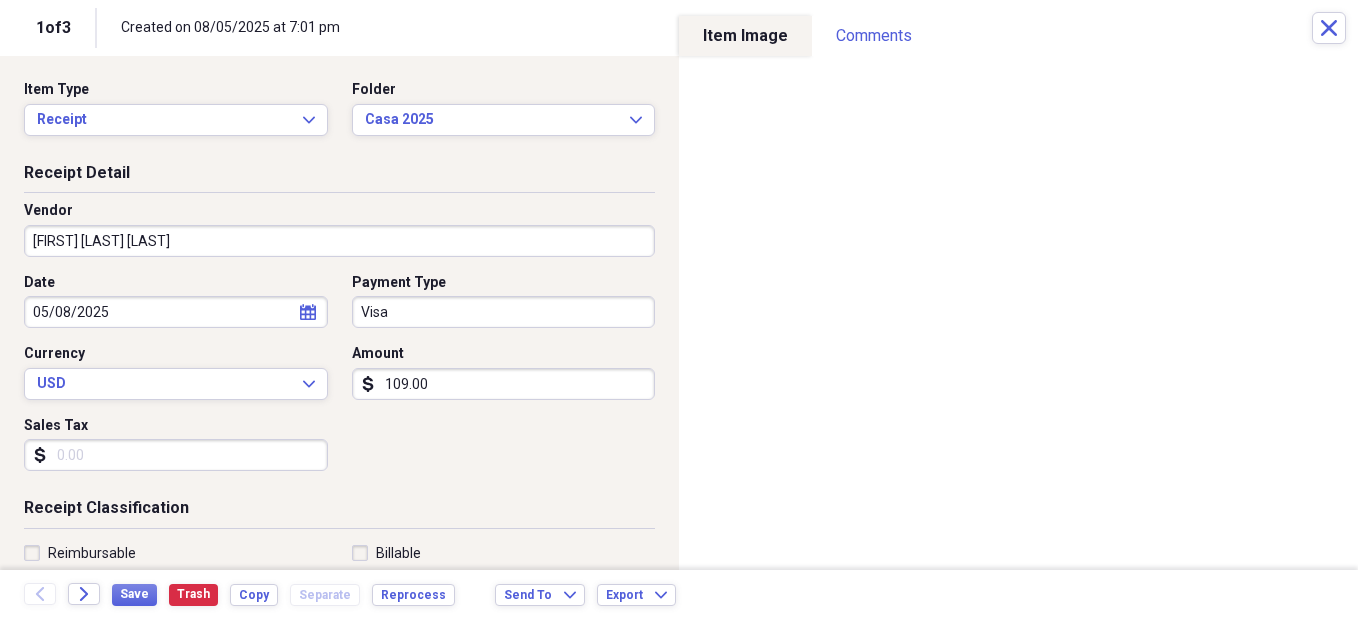 type on "[FIRST] [LAST] [LAST]" 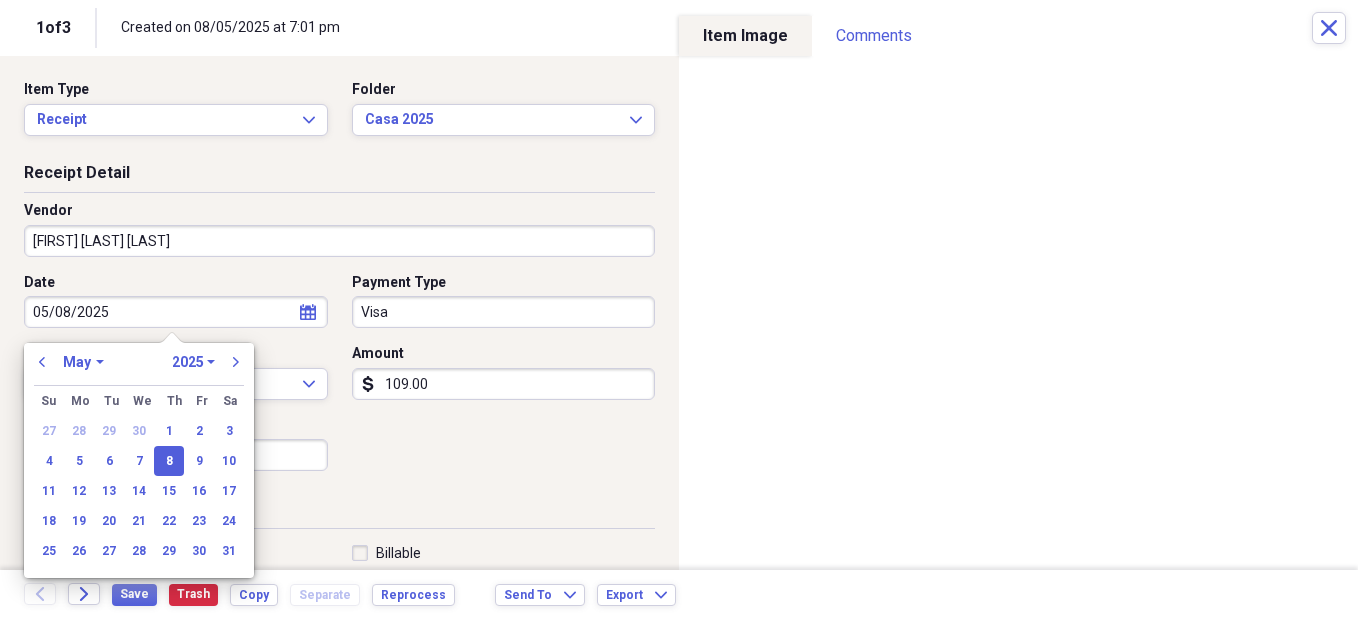 drag, startPoint x: 158, startPoint y: 315, endPoint x: -4, endPoint y: 298, distance: 162.88953 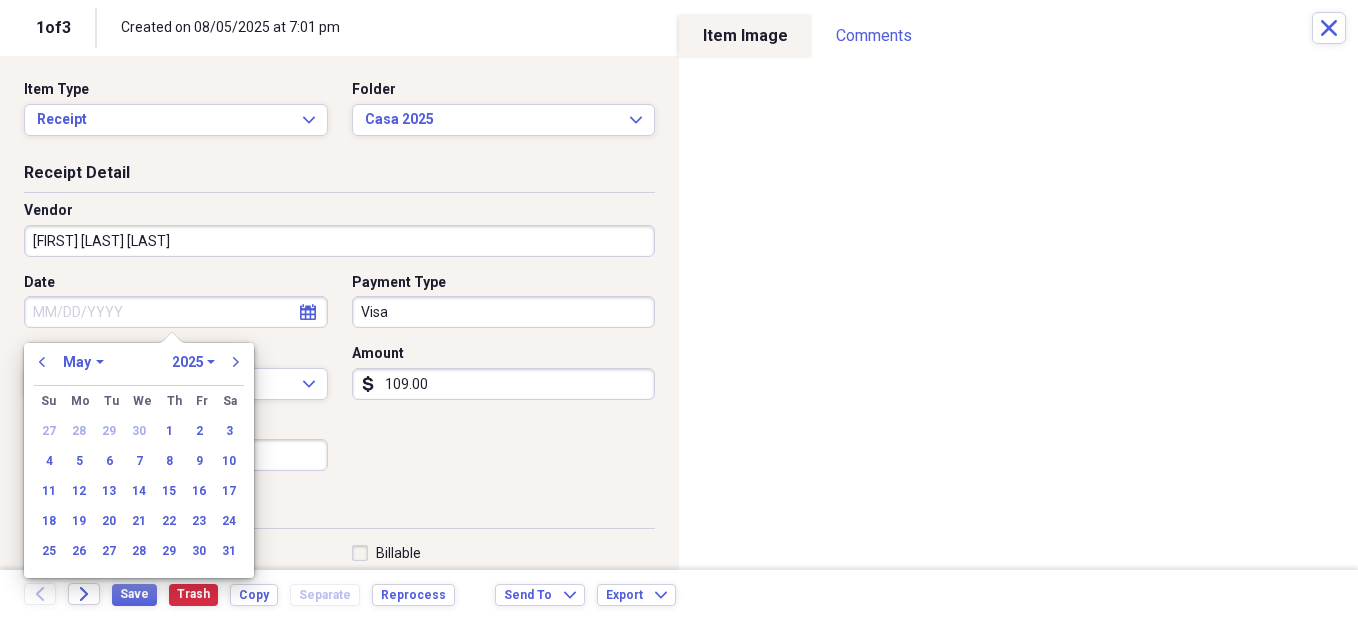 type 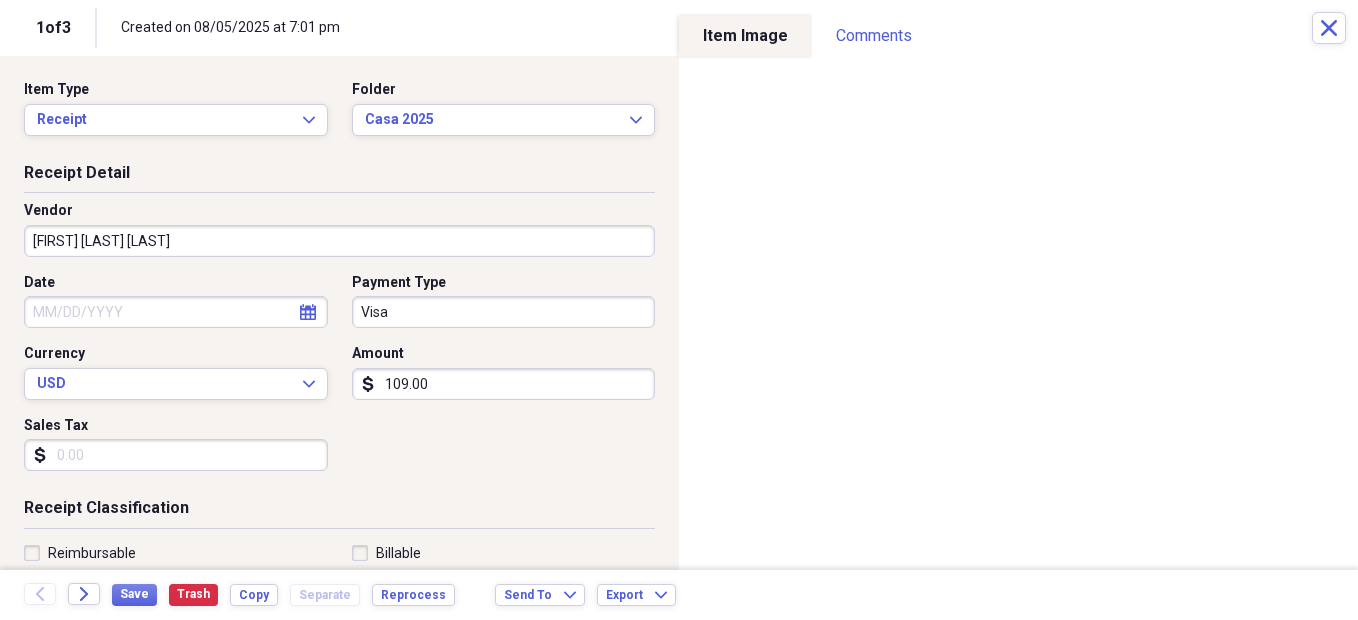 click on "calendar" 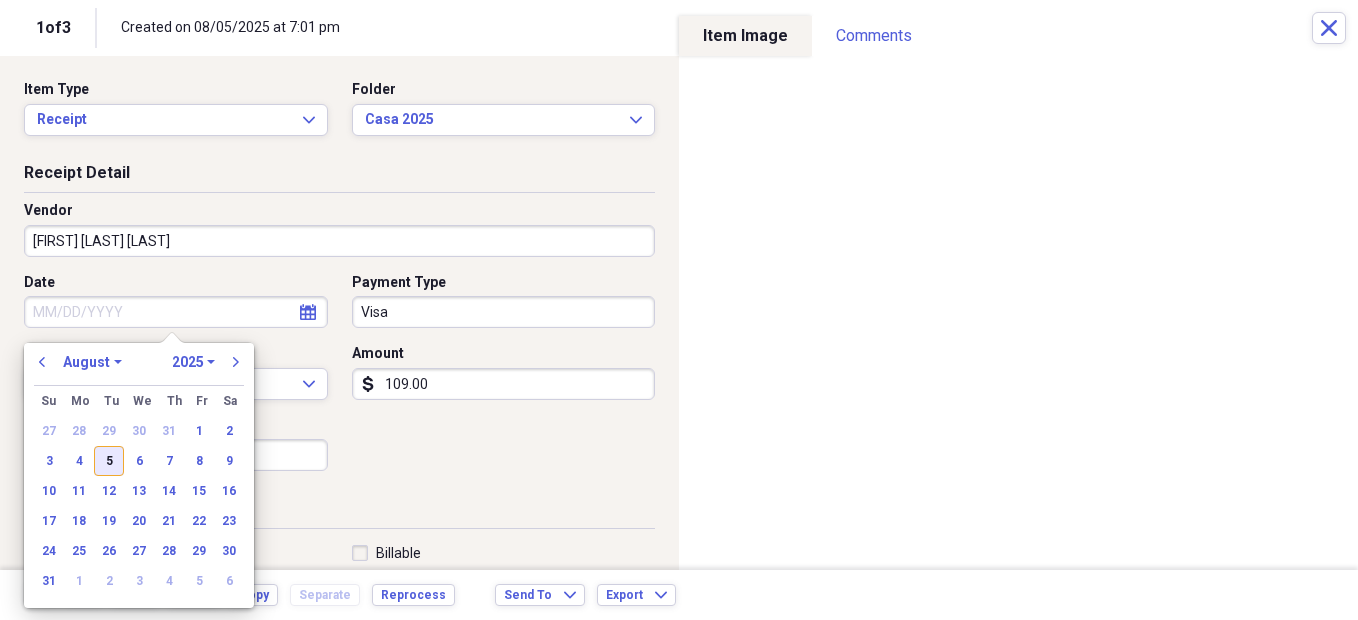 click on "5" at bounding box center [109, 461] 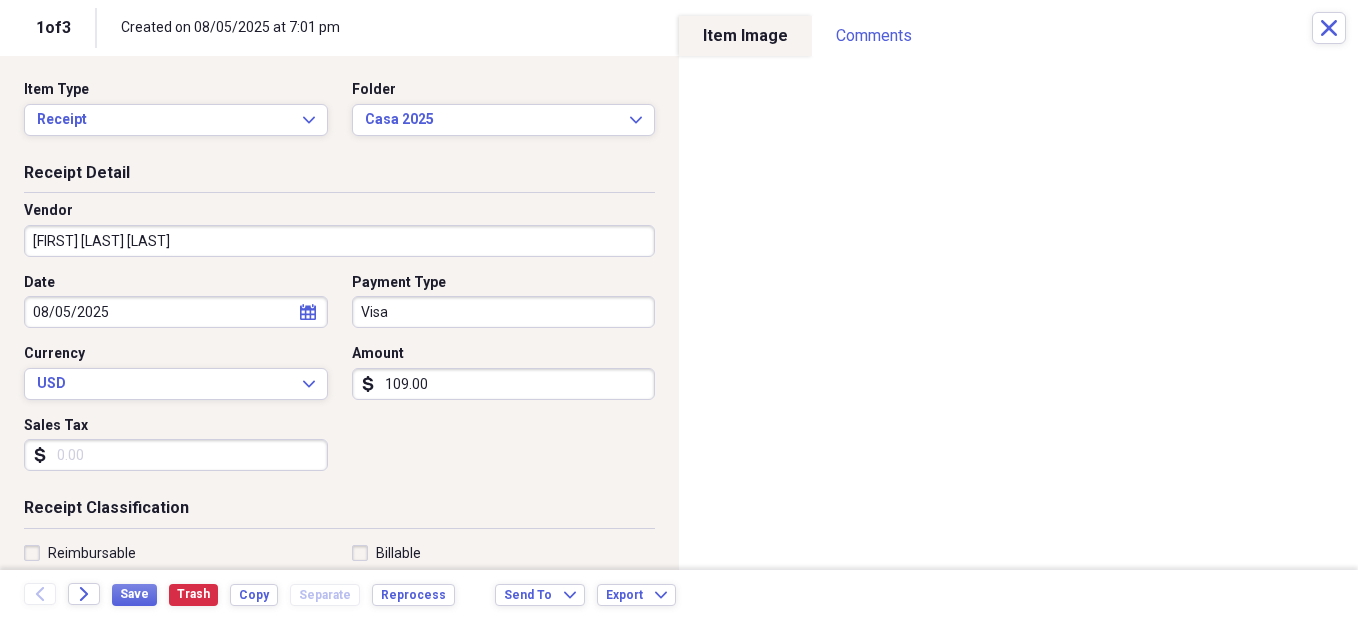 scroll, scrollTop: 100, scrollLeft: 0, axis: vertical 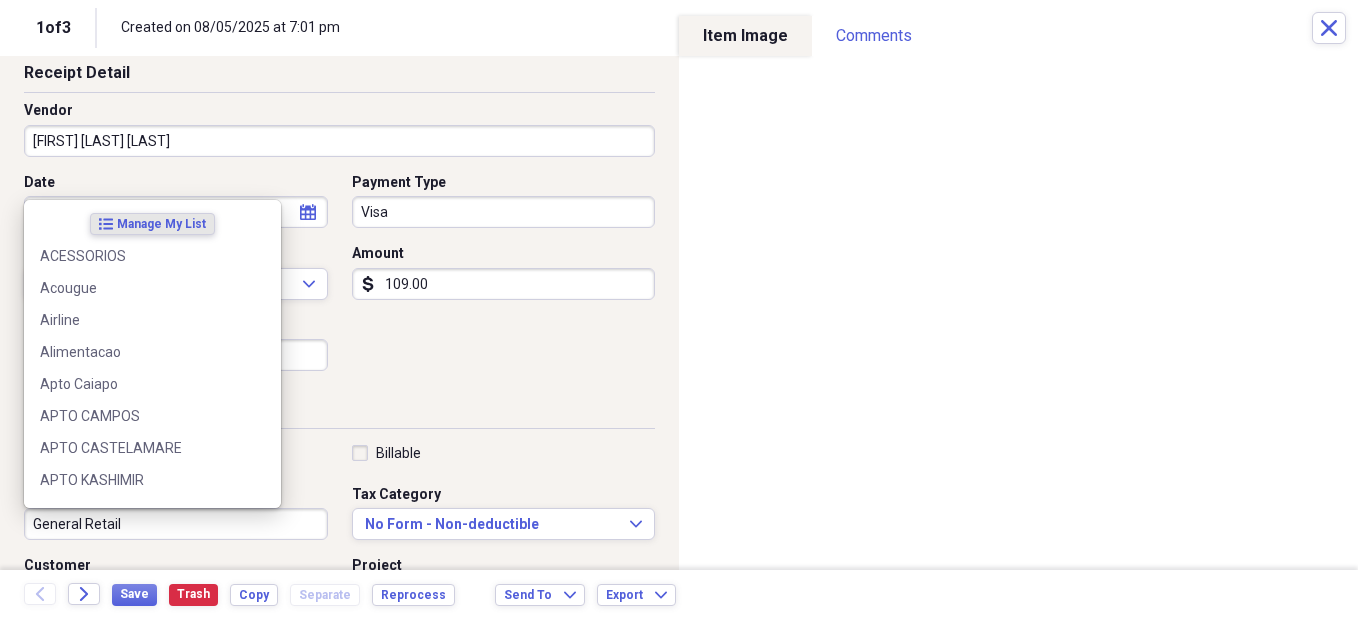 click on "General Retail" at bounding box center (176, 524) 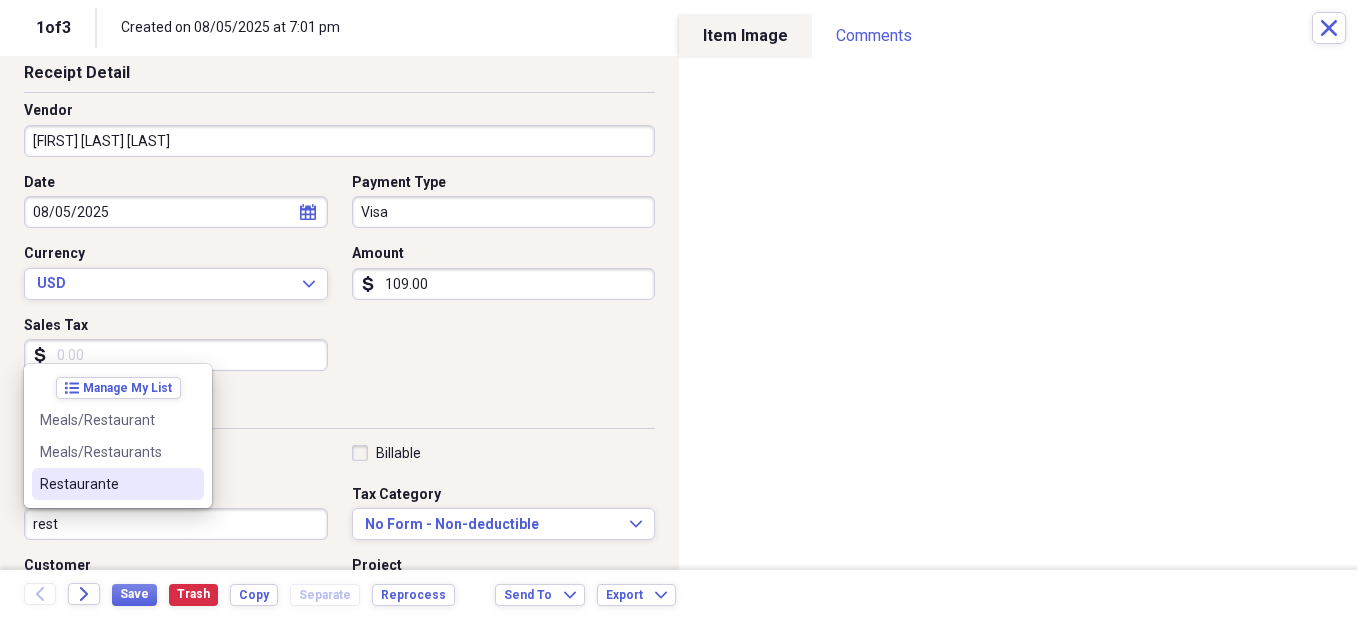 click on "Restaurante" at bounding box center (106, 484) 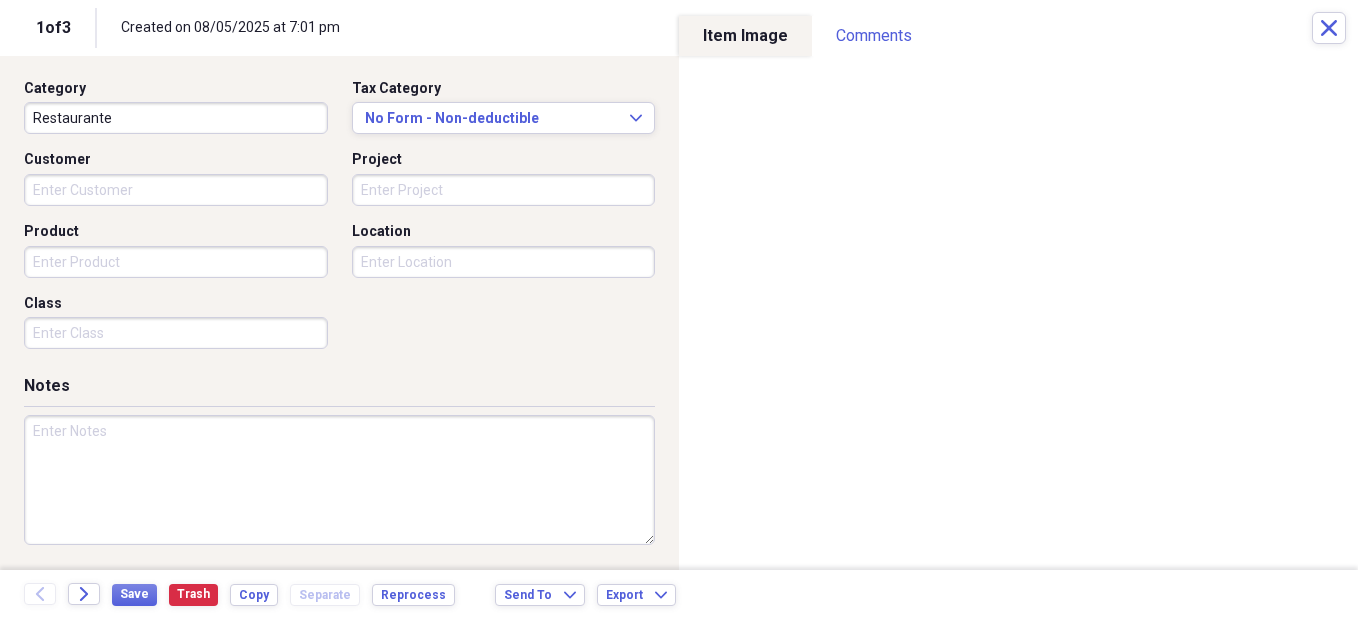 scroll, scrollTop: 507, scrollLeft: 0, axis: vertical 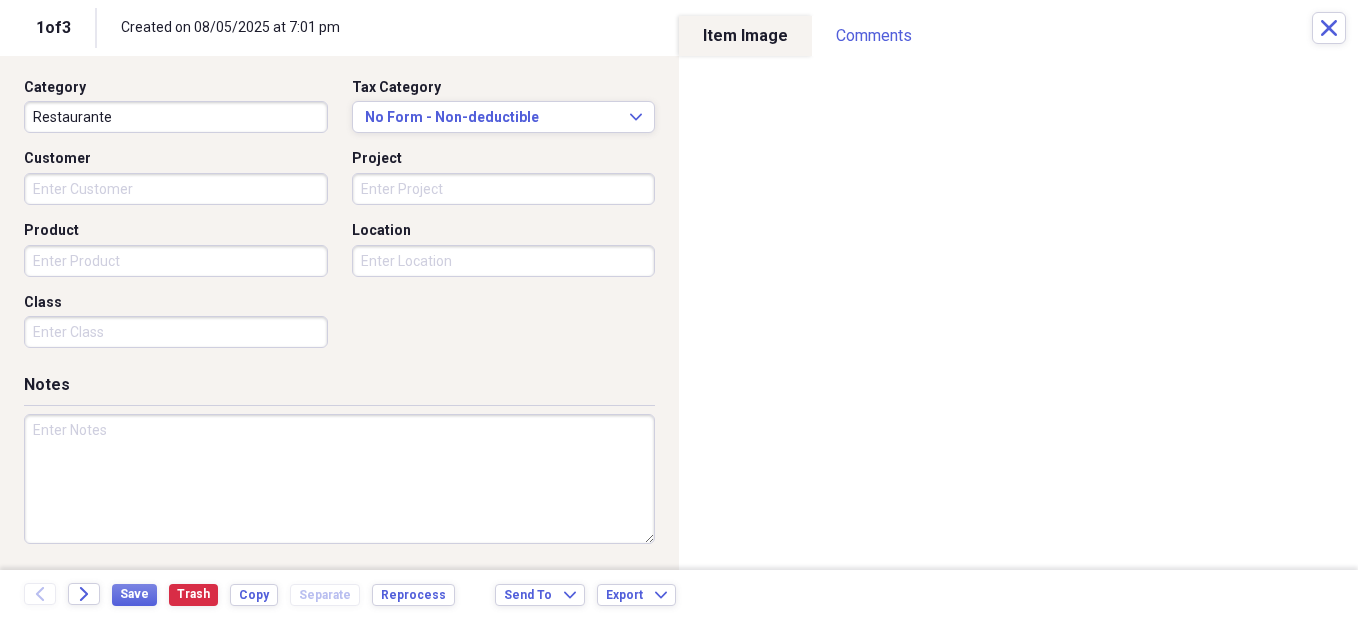 click at bounding box center [339, 479] 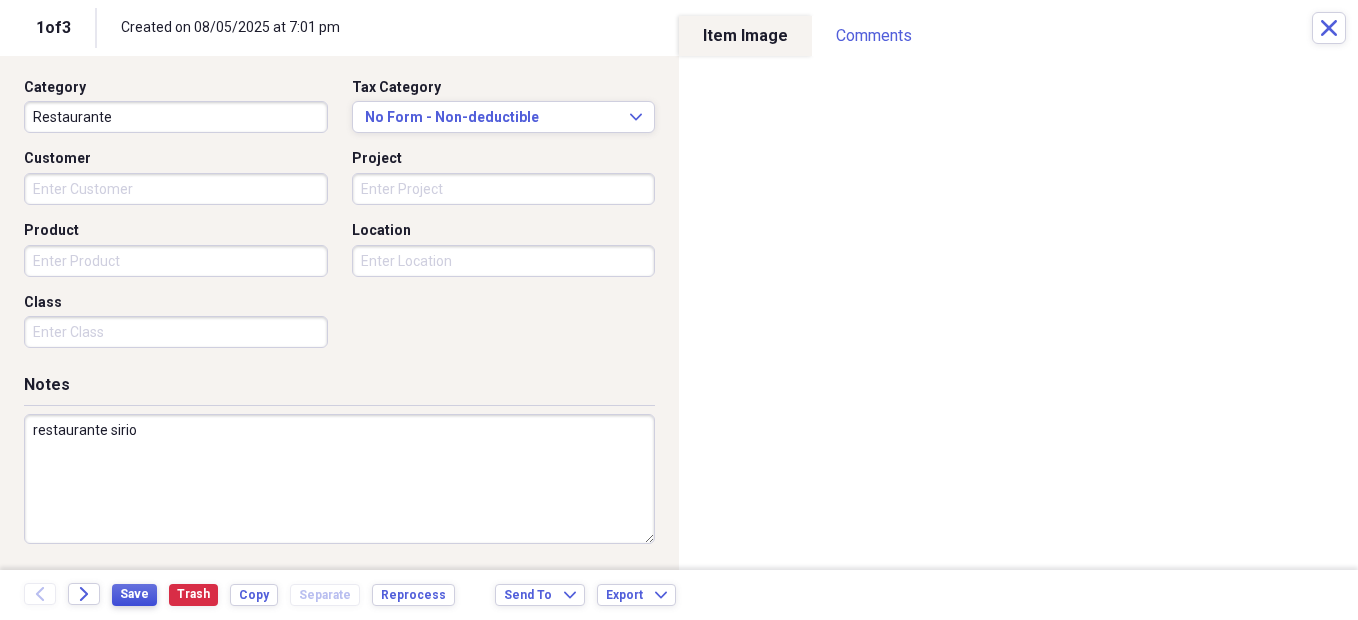 type on "restaurante sirio" 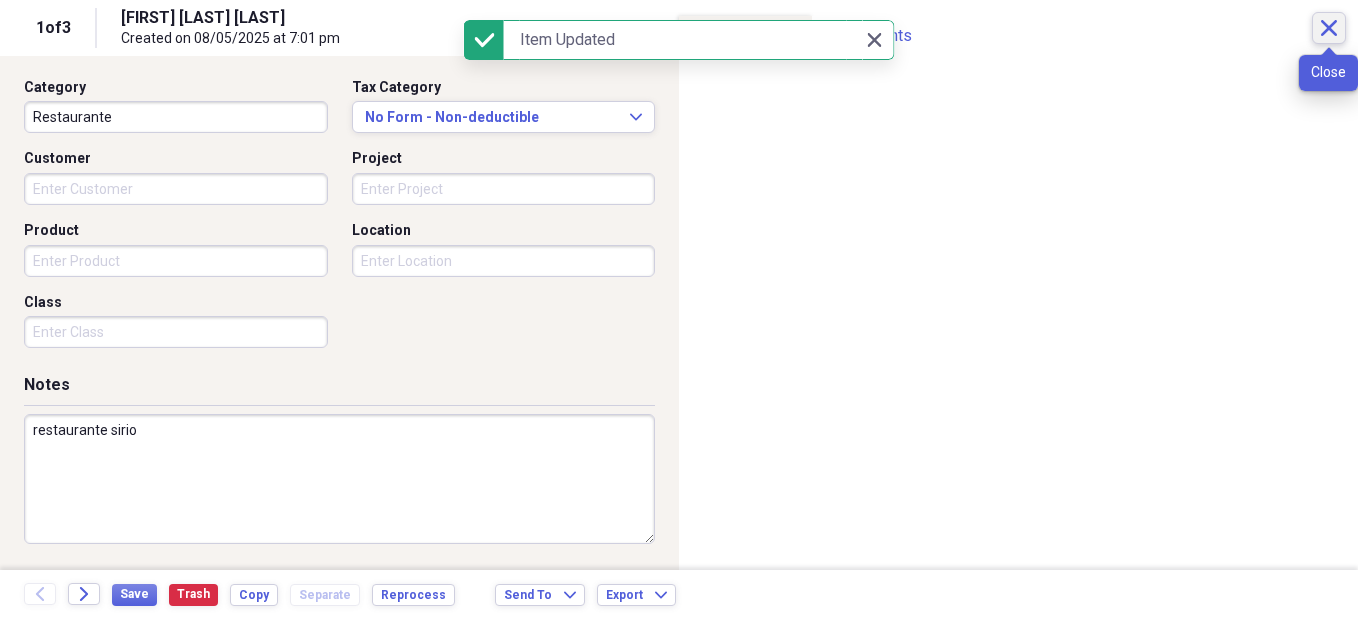 click on "Close" 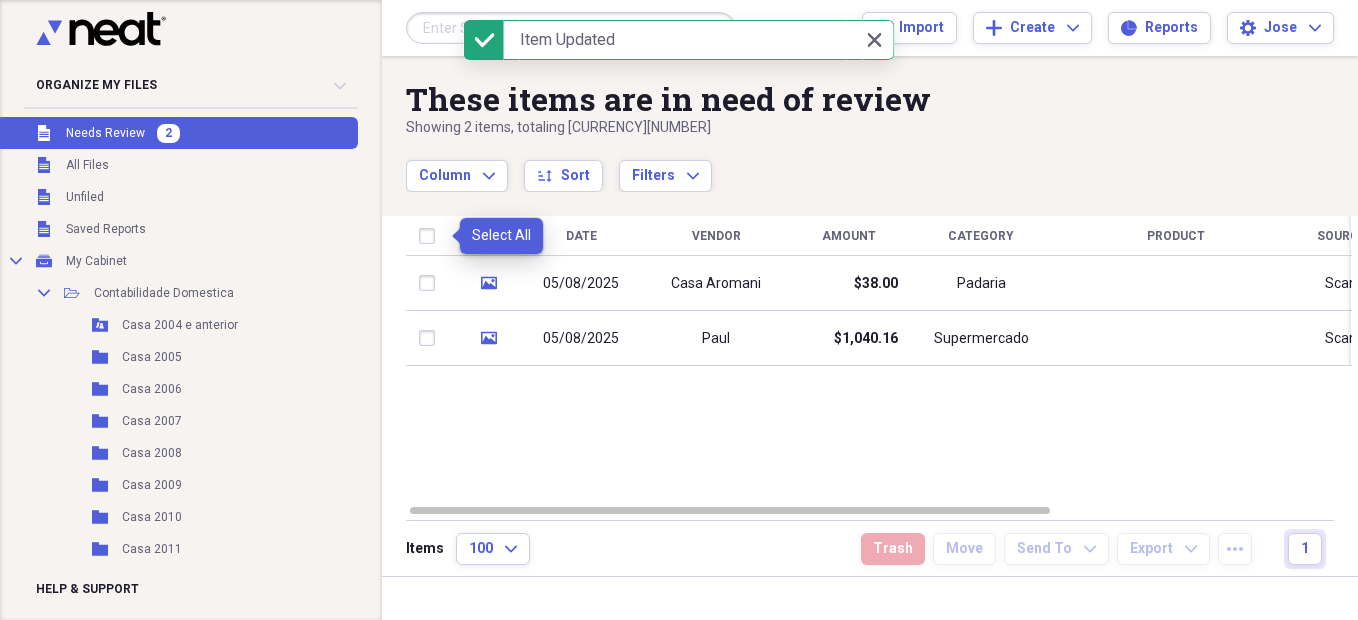 click at bounding box center (431, 236) 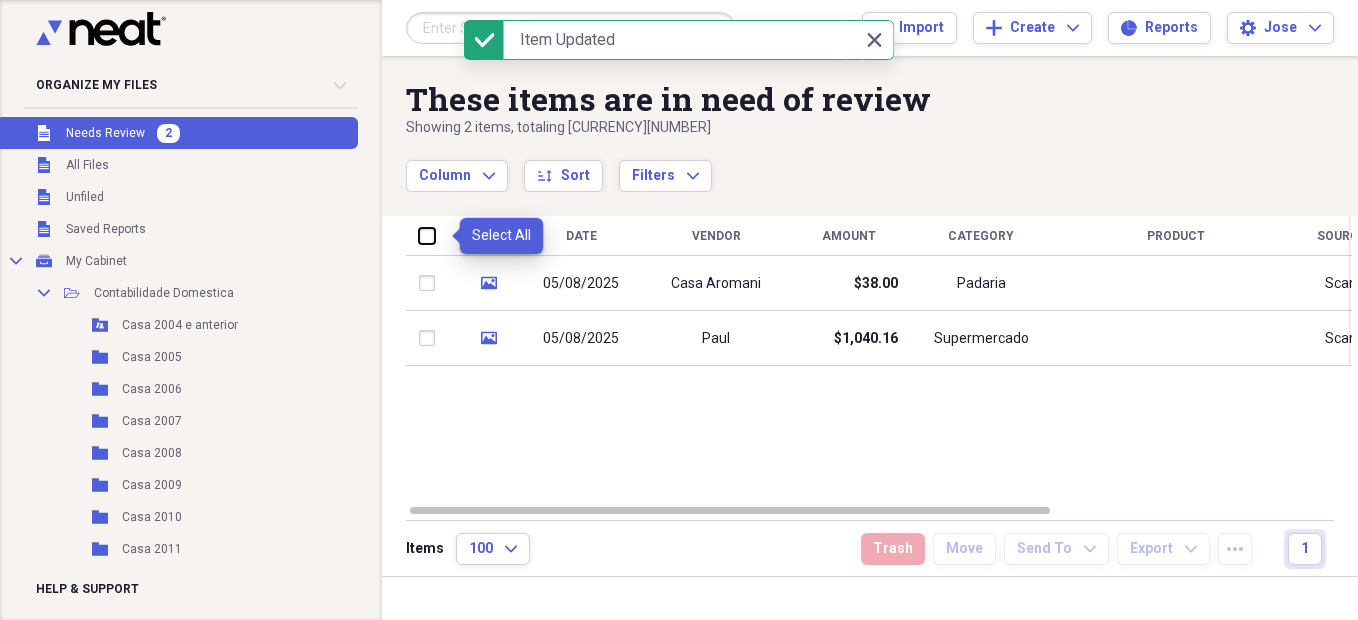click at bounding box center [419, 235] 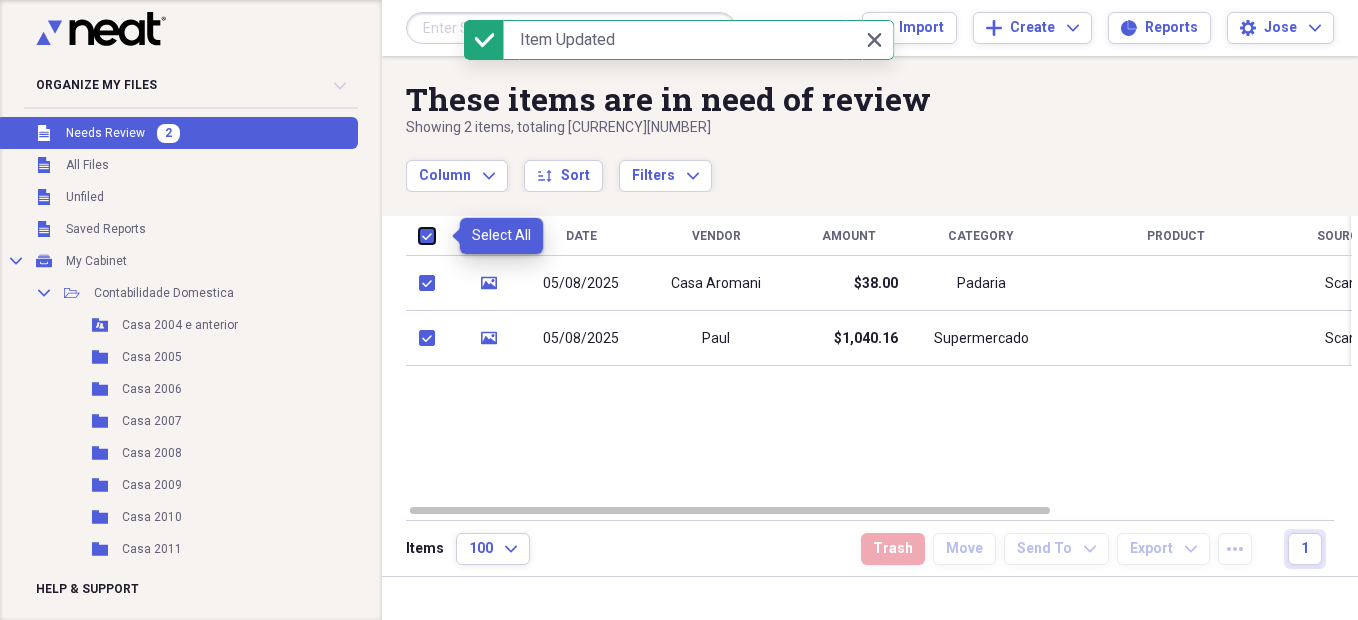 checkbox on "true" 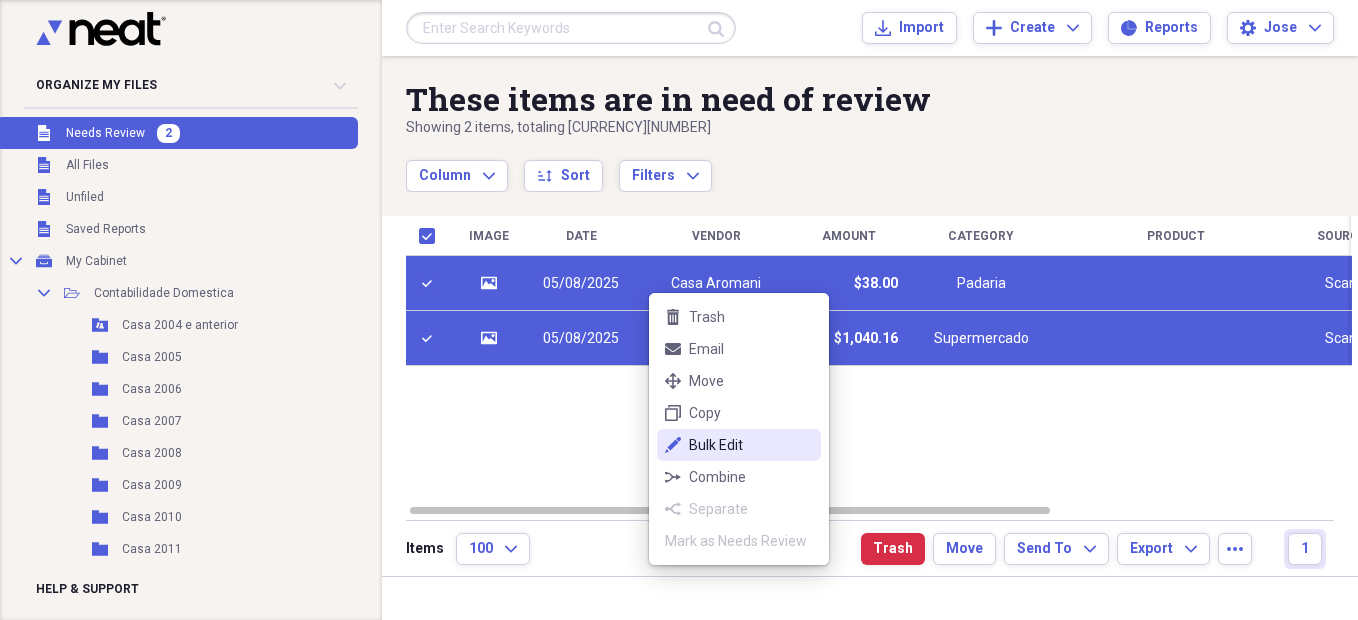 click on "Bulk Edit" at bounding box center [751, 445] 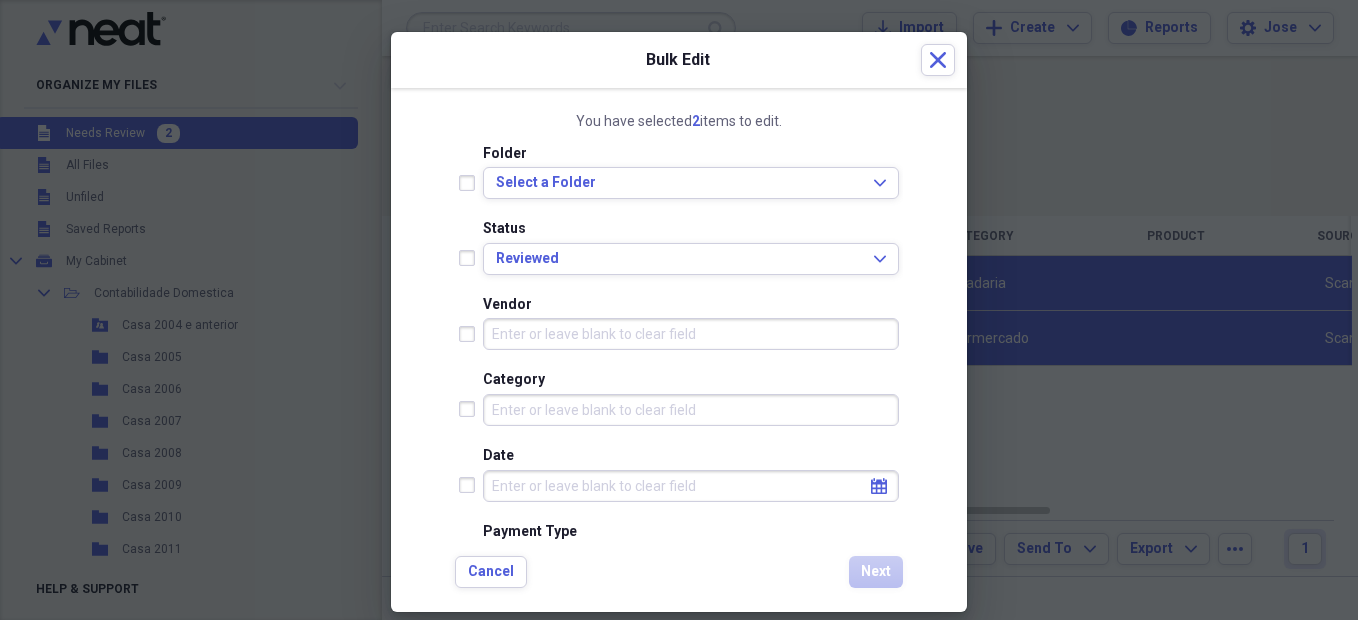 click 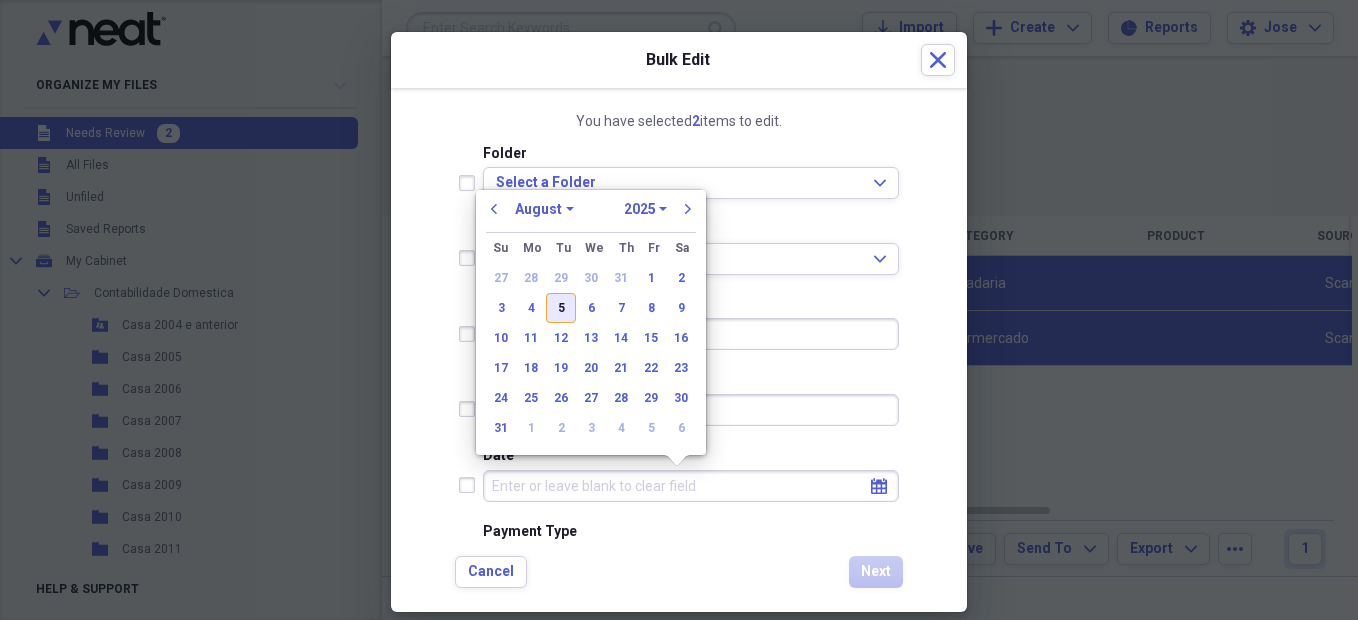 click on "5" at bounding box center [561, 308] 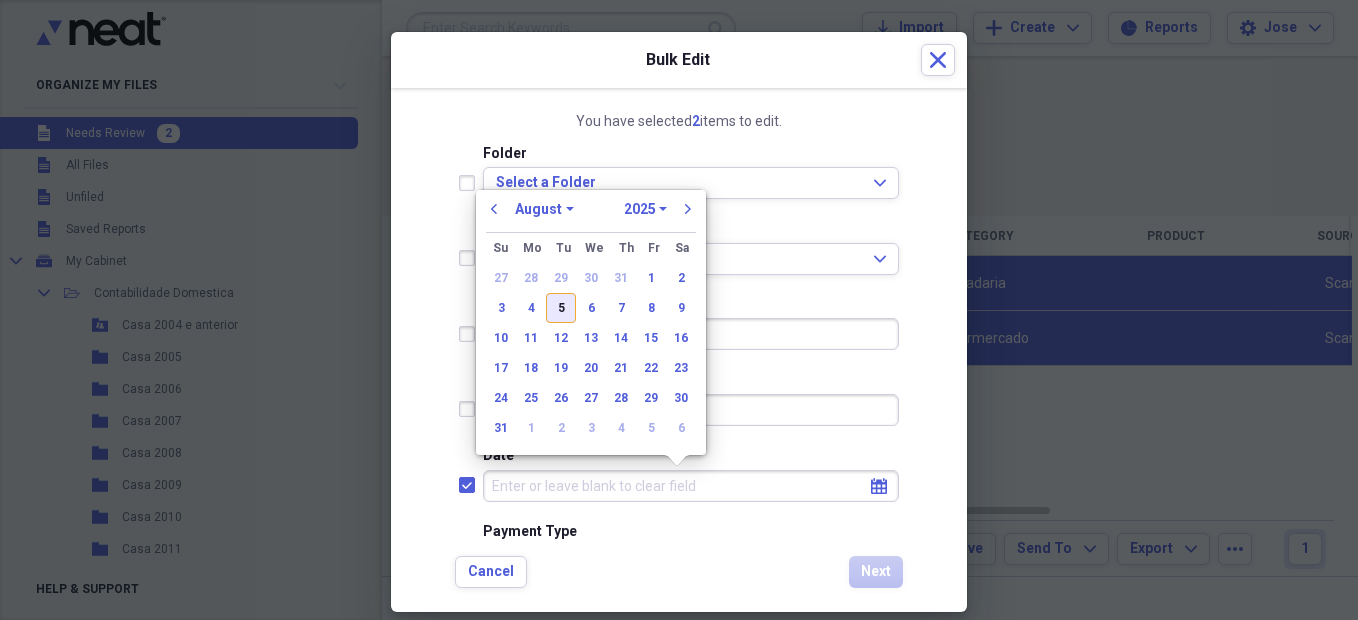 checkbox on "true" 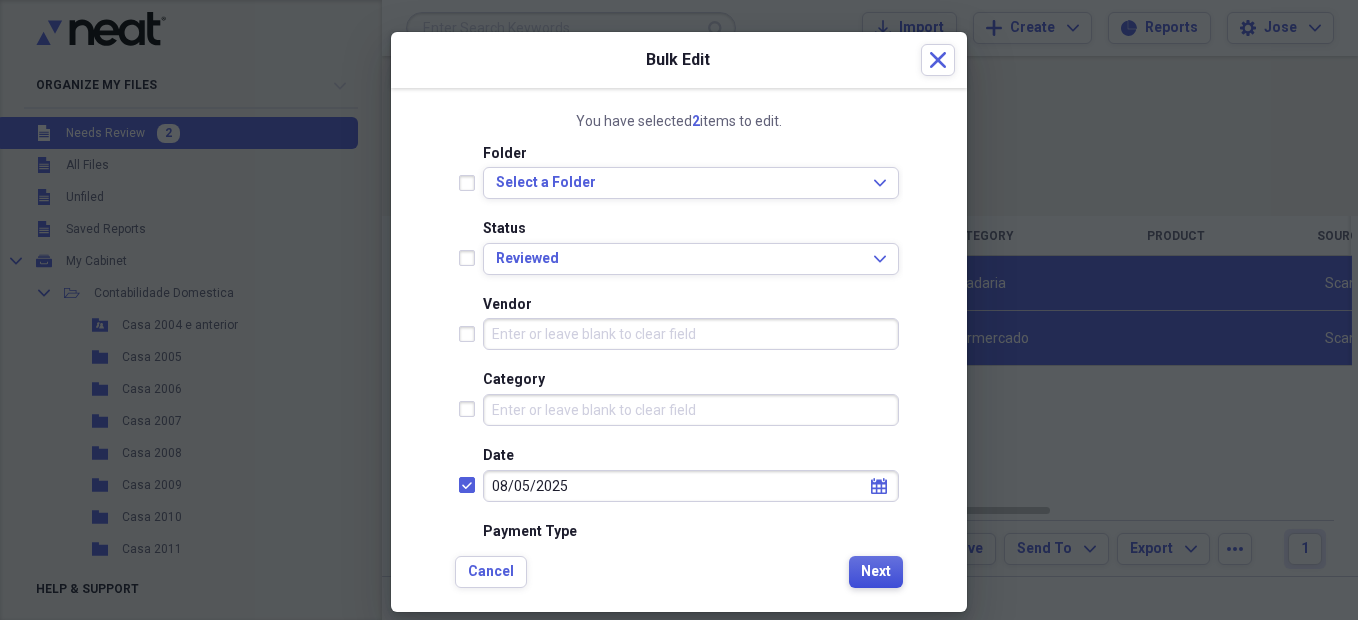click on "Next" at bounding box center (876, 572) 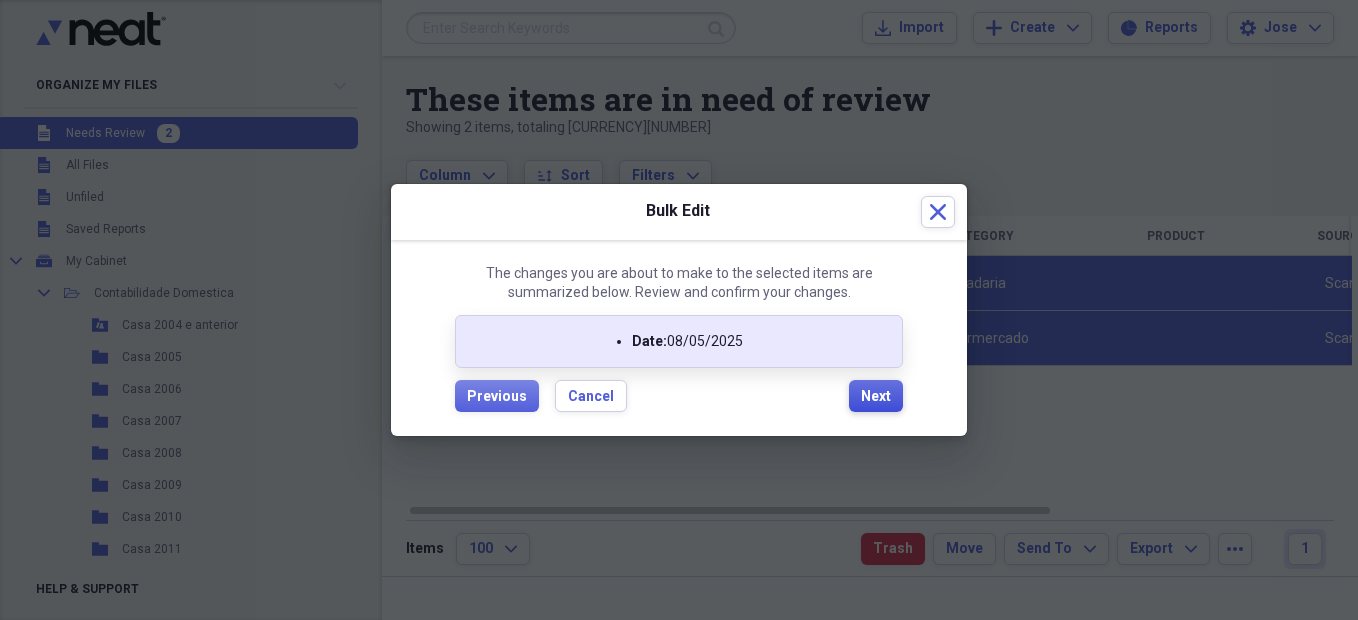 click on "Next" at bounding box center [876, 396] 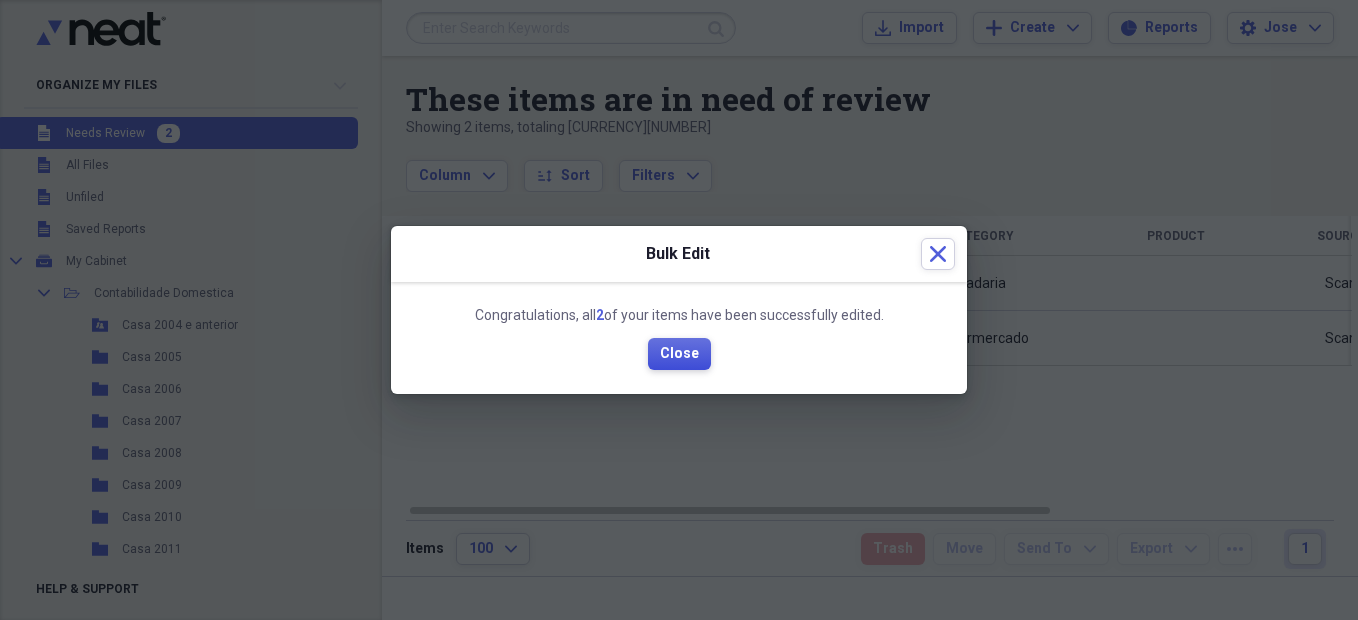 click on "Close" at bounding box center (679, 354) 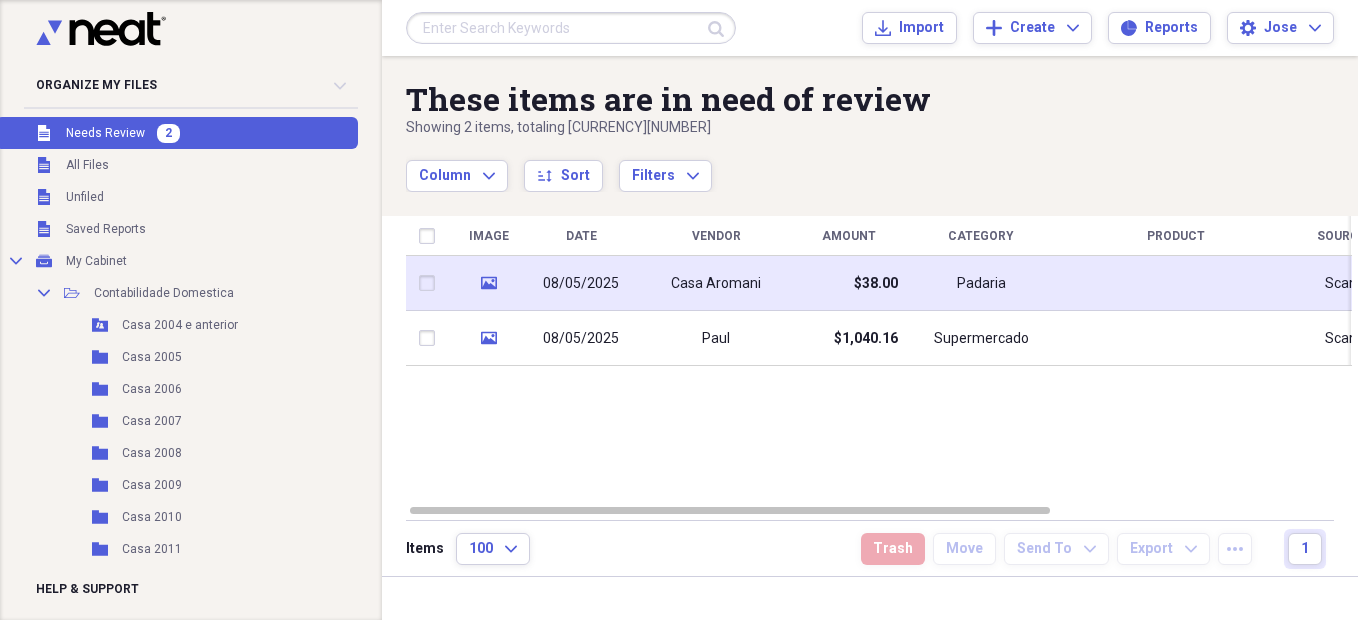 click on "Casa Aromani" at bounding box center [716, 284] 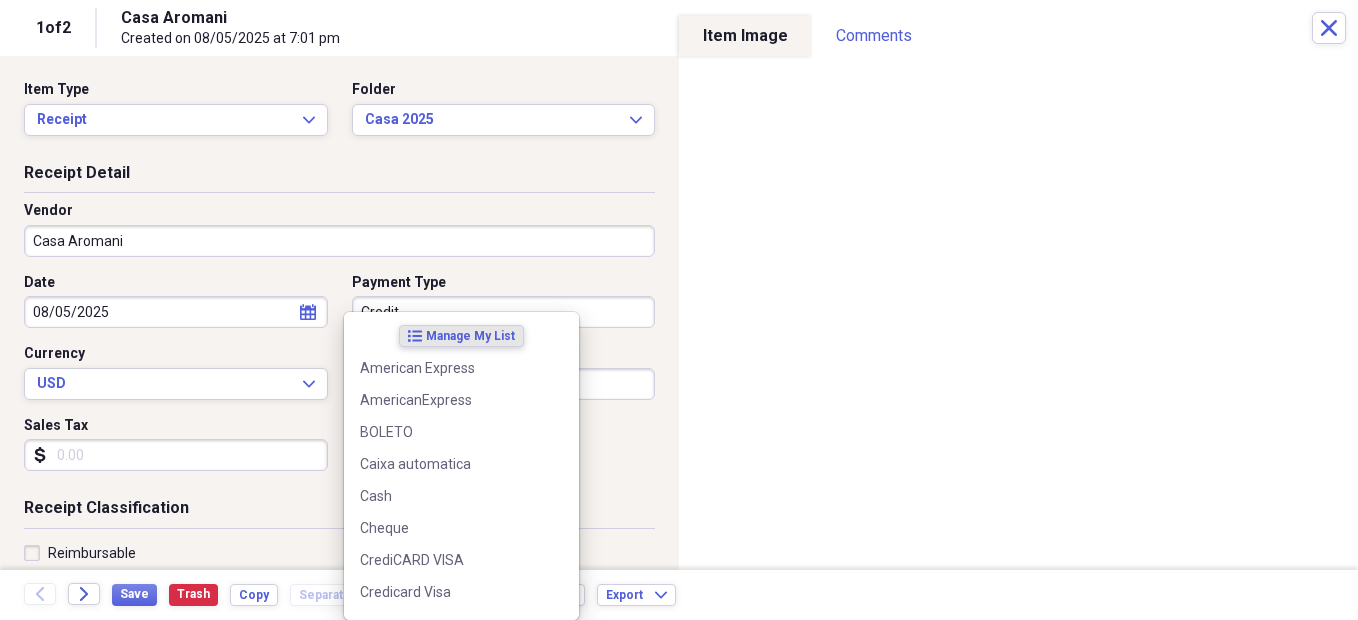 click on "Organize My Files 1 Collapse Unfiled Needs Review 1 Unfiled All Files Unfiled Unfiled Unfiled Saved Reports Collapse My Cabinet My Cabinet Add Folder Collapse Open Folder Contabilidade Domestica Add Folder Shared Folder Casa 2004 e anterior Add Folder Folder Casa 2005 Add Folder Folder Casa 2006 Add Folder Folder Casa 2007 Add Folder Folder Casa 2008 Add Folder Folder Casa 2009 Add Folder Folder Casa 2010 Add Folder Folder Casa 2011 Add Folder Folder Casa 2012 Add Folder Folder Casa 2013 Add Folder Folder Casa 2014 Add Folder Folder Casa 2015 Add Folder Folder Casa 2016 Add Folder Folder Casa 2017 Add Folder Folder Casa 2018 Add Folder Folder Casa 2019 Add Folder Folder Casa 2020 Add Folder Folder Casa 2021 Add Folder Folder Casa 2022 Add Folder Folder Casa 2023 Add Folder Folder Casa 2024 Add Folder Folder Casa 2025 Add Folder Folder Cheques sem fundo recebidos Add Folder Folder GERAL Add Folder Folder Lixeira Add Folder Folder Passagens Add Folder Folder Relatorios Add Folder Expand Folder Viagens Trash Add" at bounding box center (679, 310) 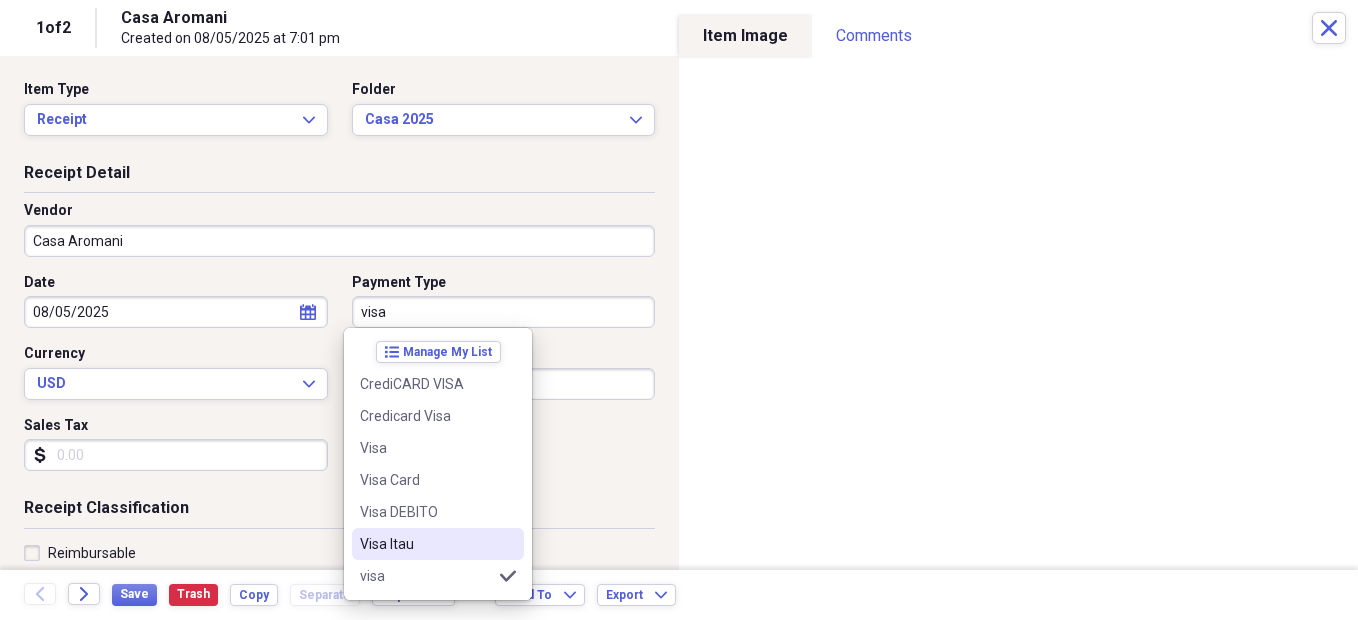 click on "Visa Itau" at bounding box center [438, 544] 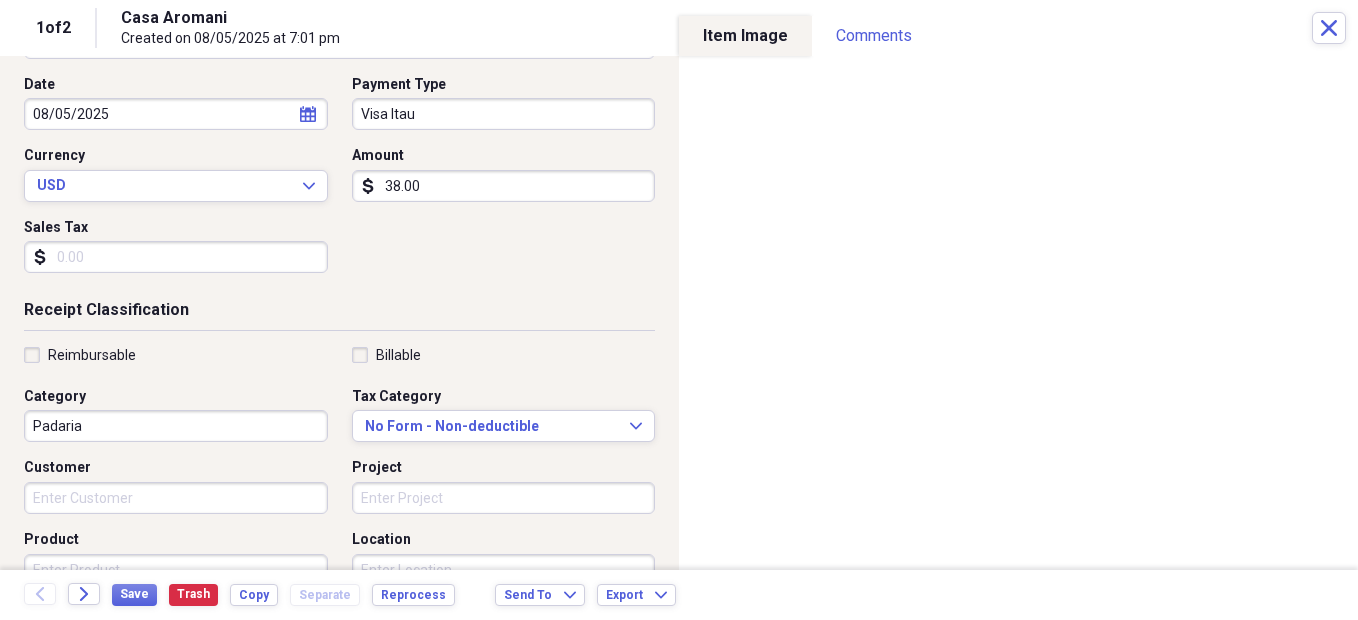 scroll, scrollTop: 200, scrollLeft: 0, axis: vertical 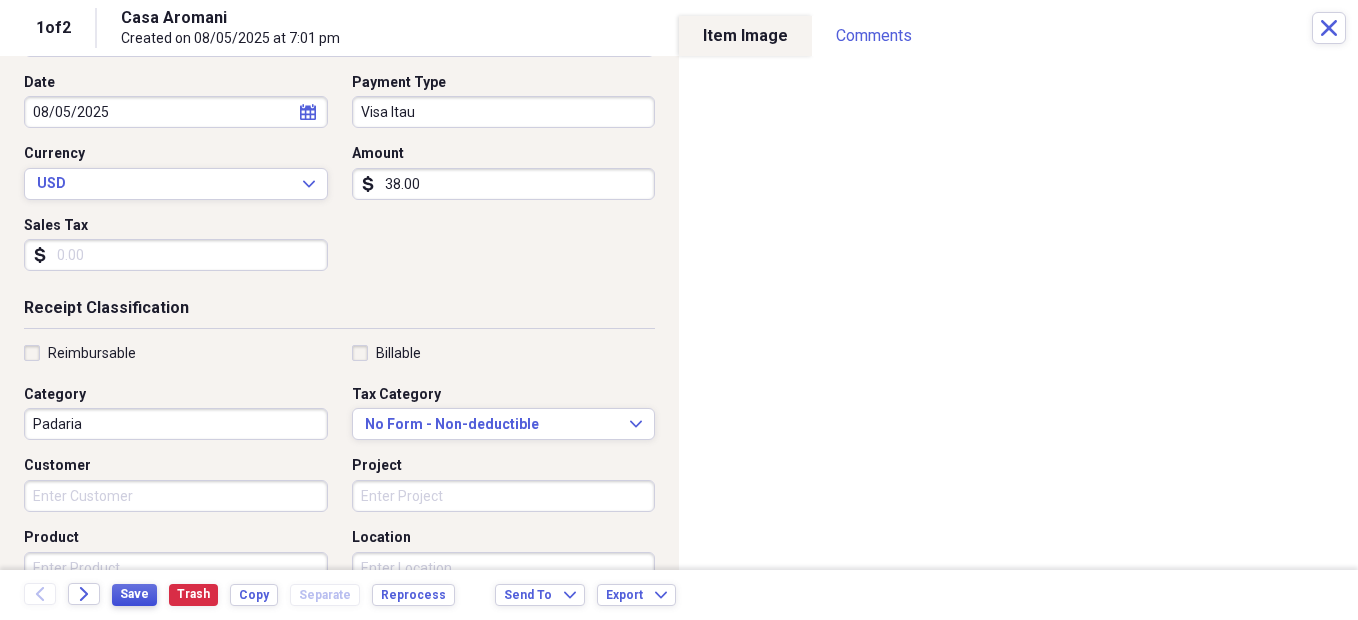 click on "Save" at bounding box center (134, 594) 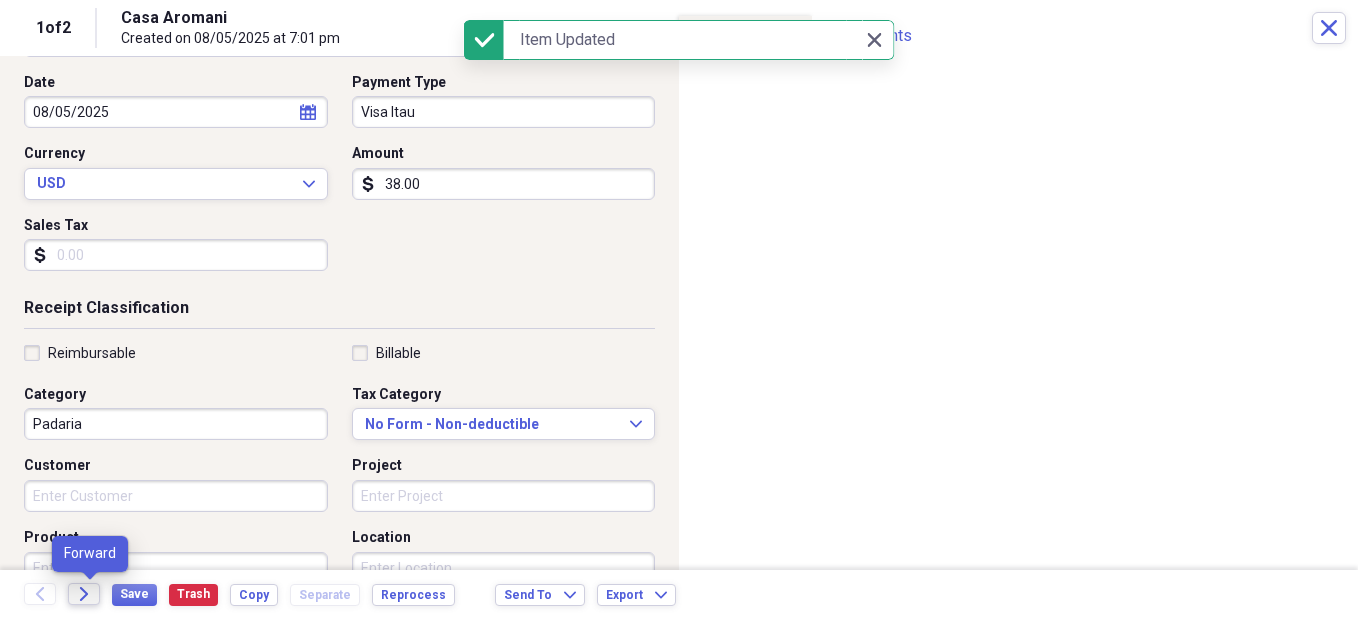 click on "Forward" 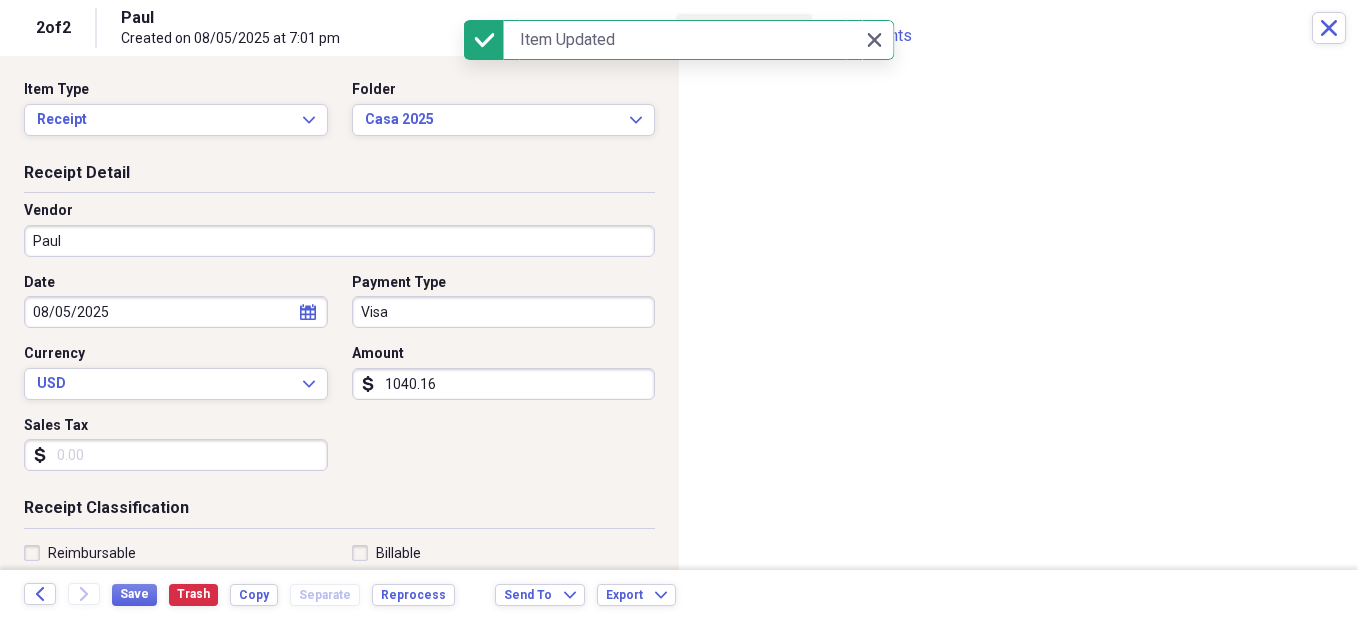 click on "Paul" at bounding box center [339, 241] 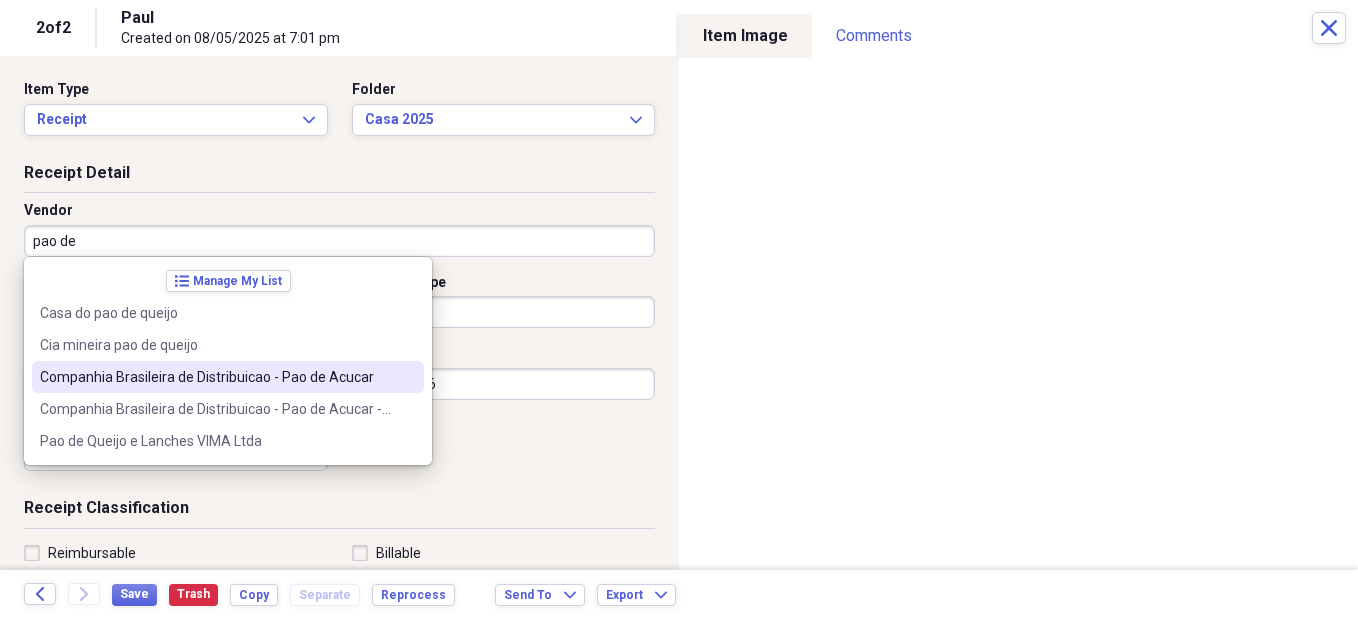click on "Companhia Brasileira de Distribuicao - Pao de Acucar" at bounding box center (228, 377) 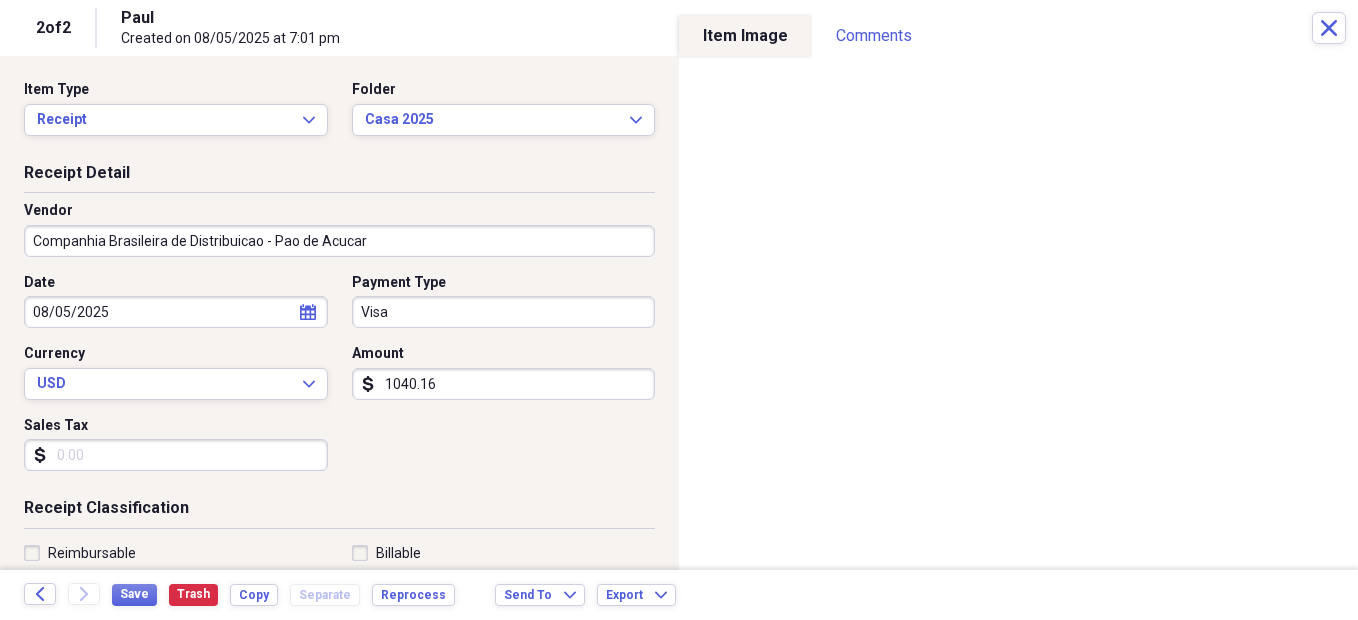 click on "1040.16" at bounding box center (504, 384) 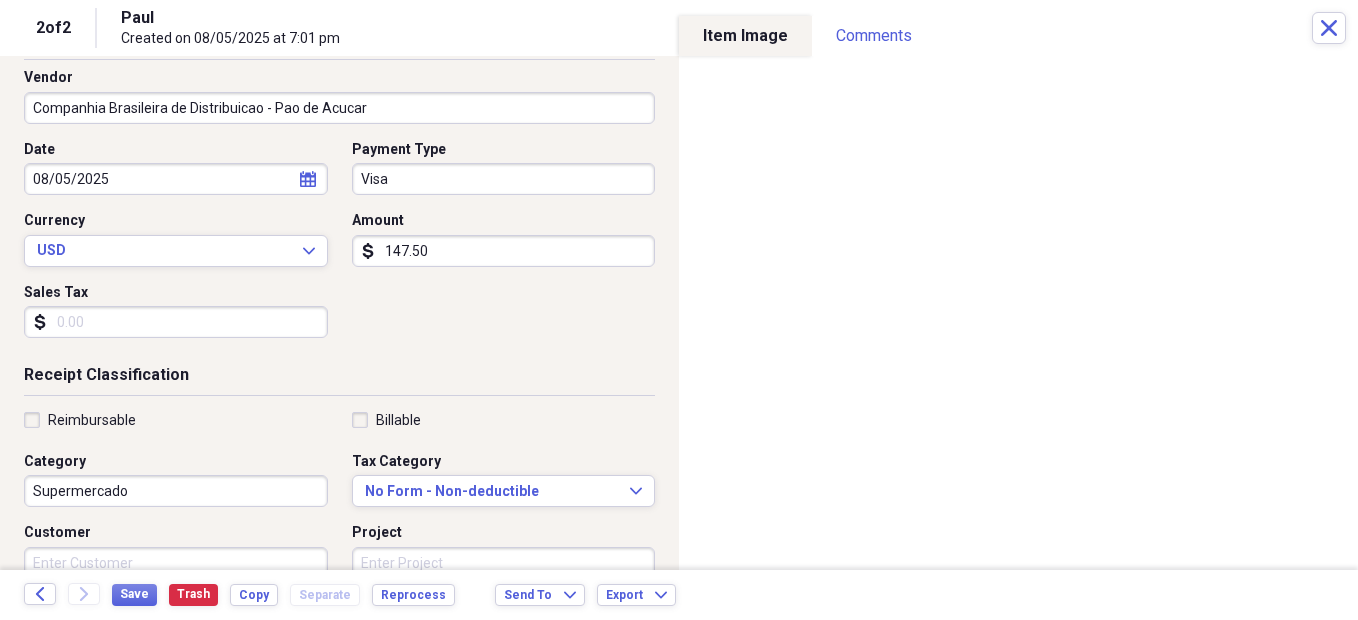 scroll, scrollTop: 100, scrollLeft: 0, axis: vertical 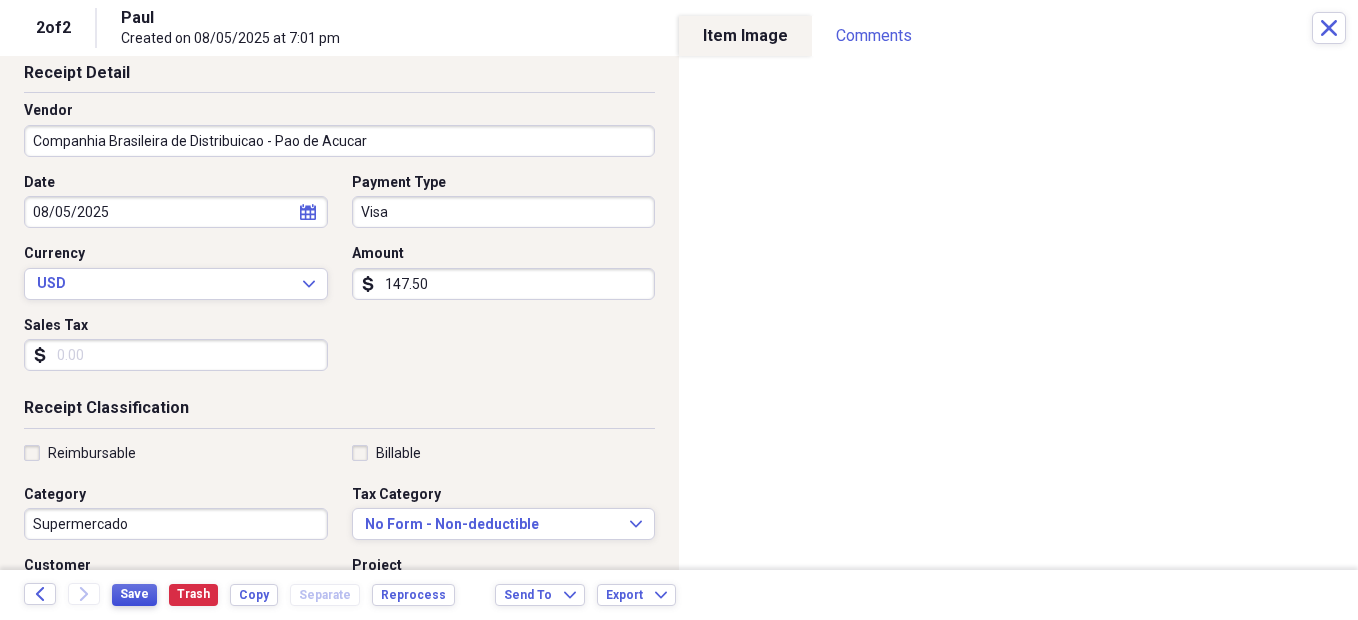 type on "147.50" 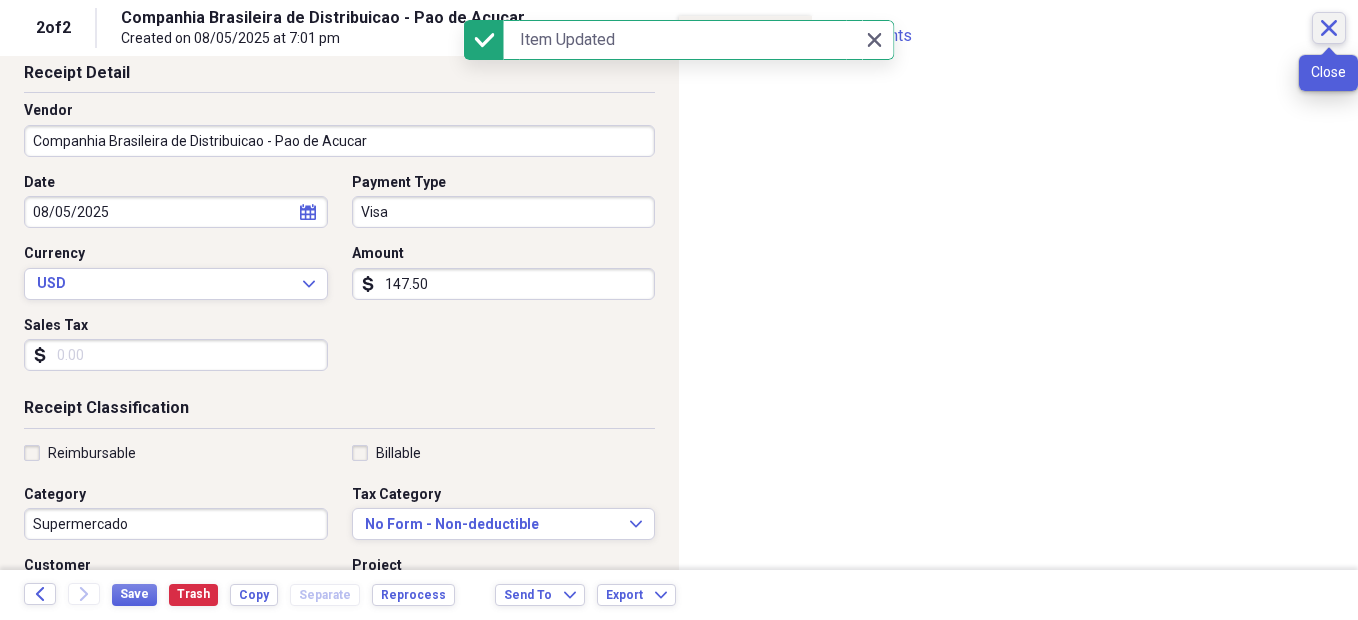 click on "Close" 